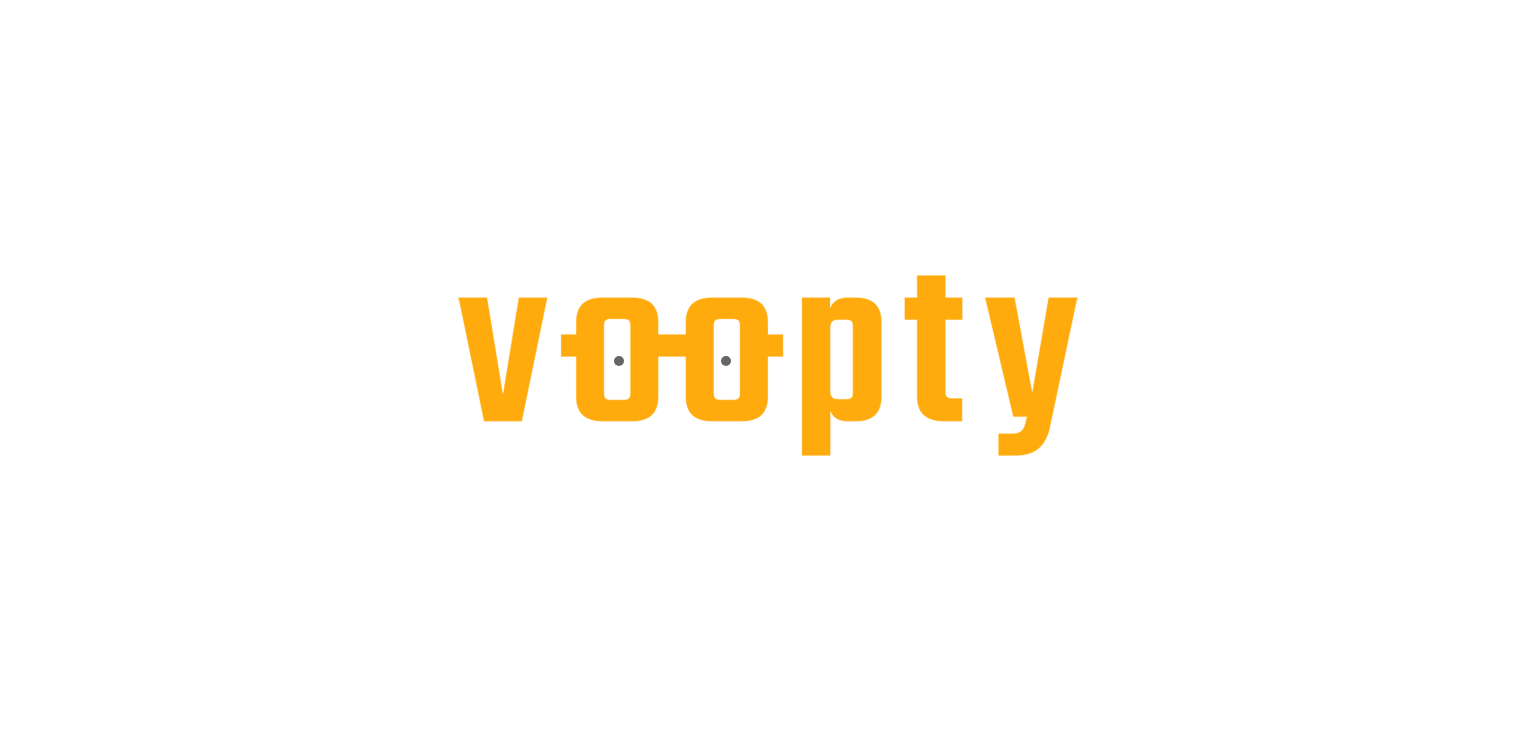 scroll, scrollTop: 0, scrollLeft: 0, axis: both 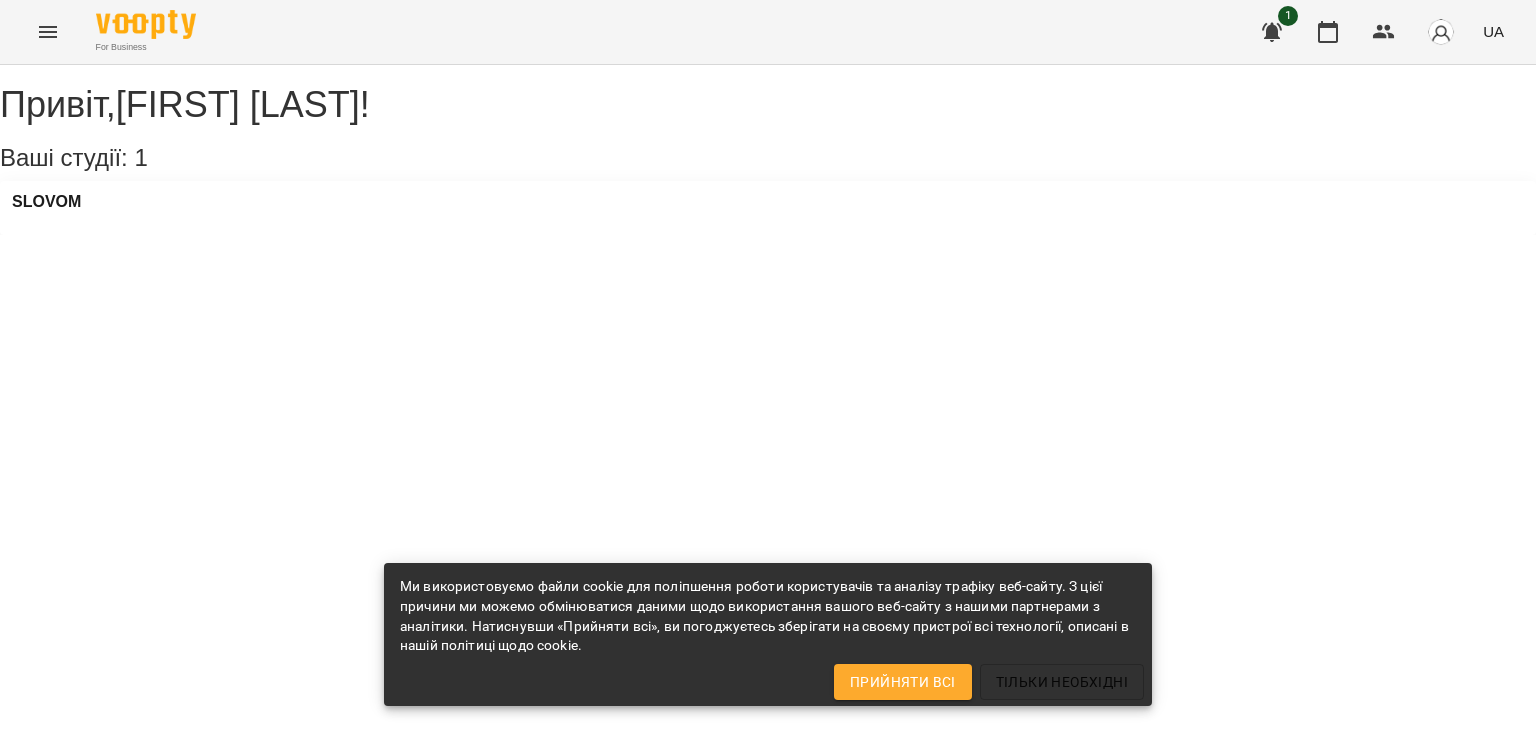 click on "Прийняти всі" at bounding box center (903, 682) 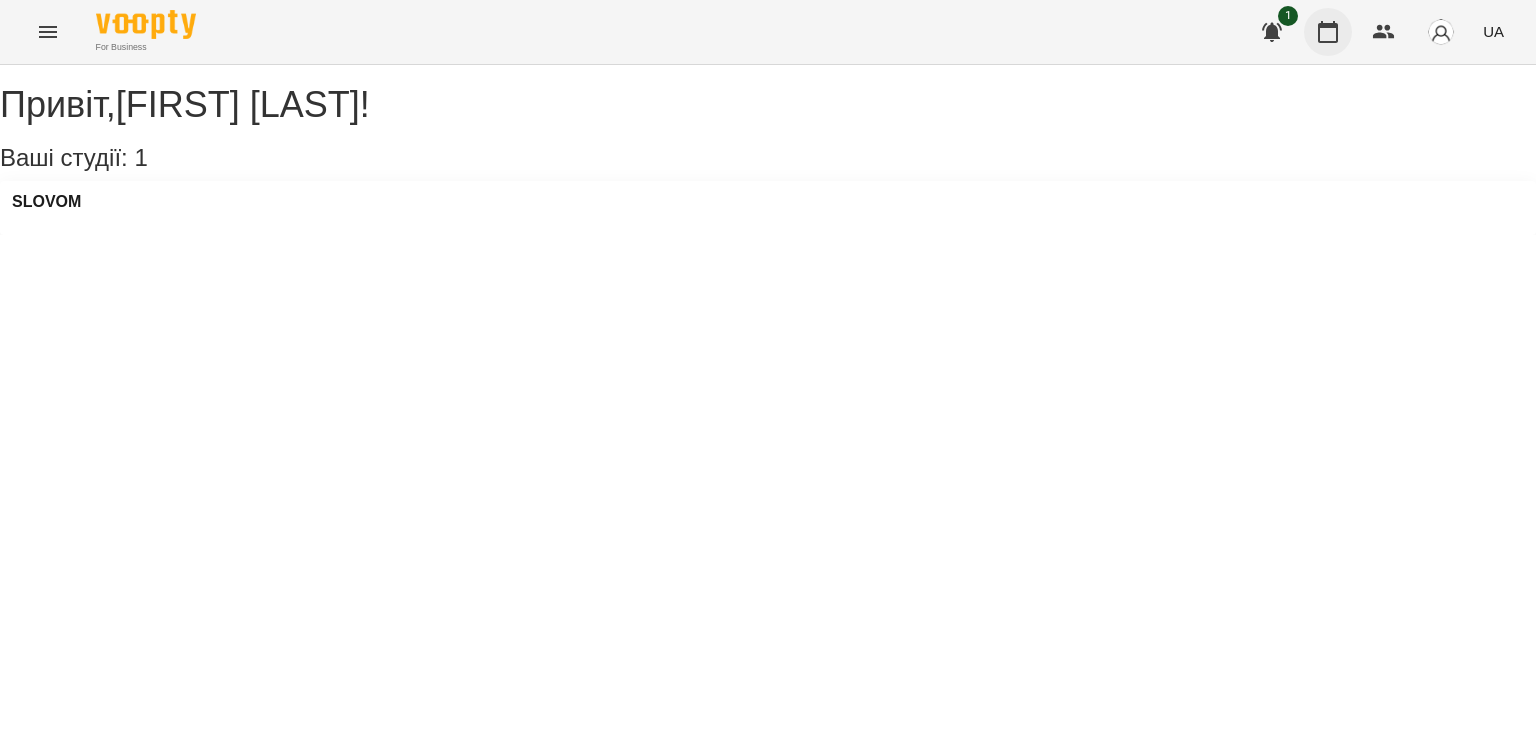 click 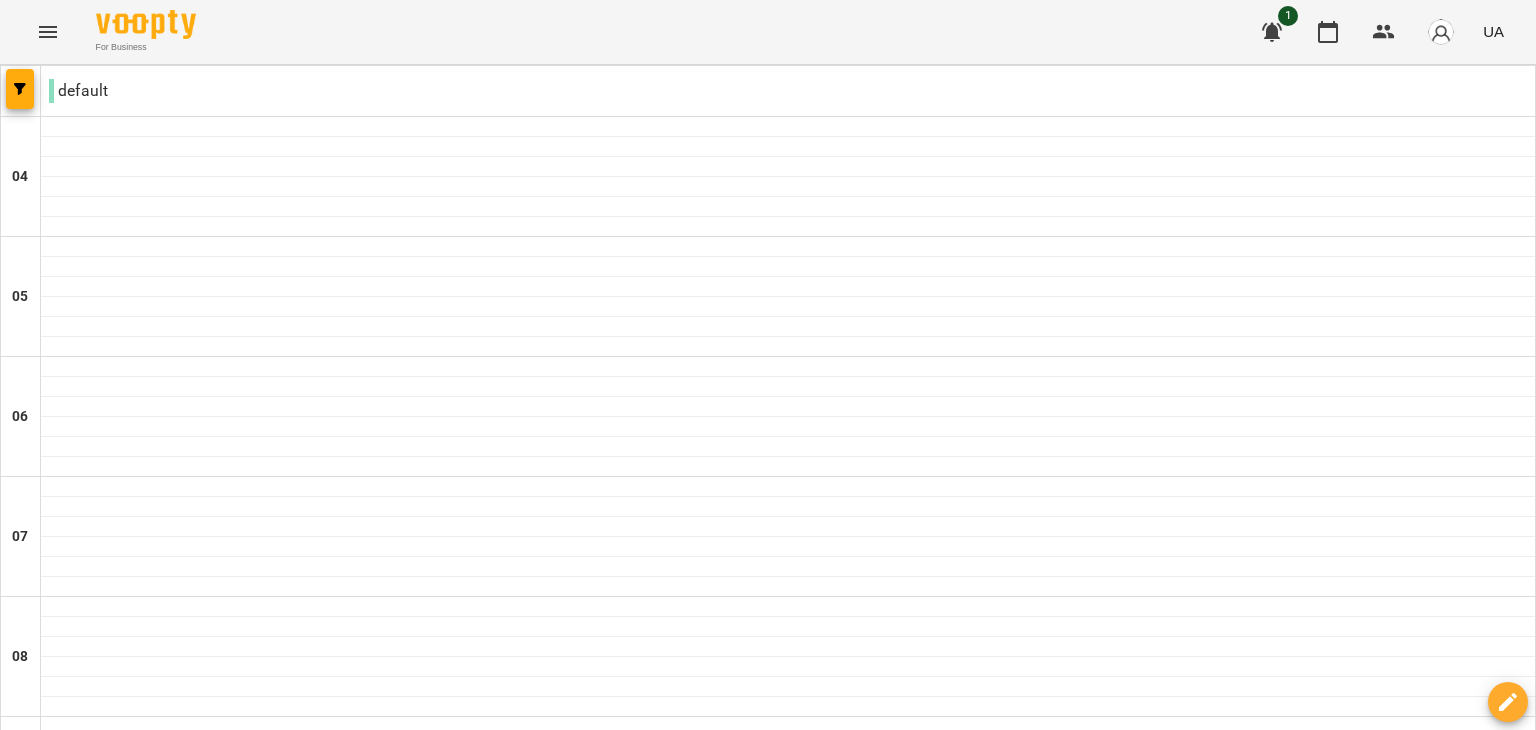 click at bounding box center [668, 2488] 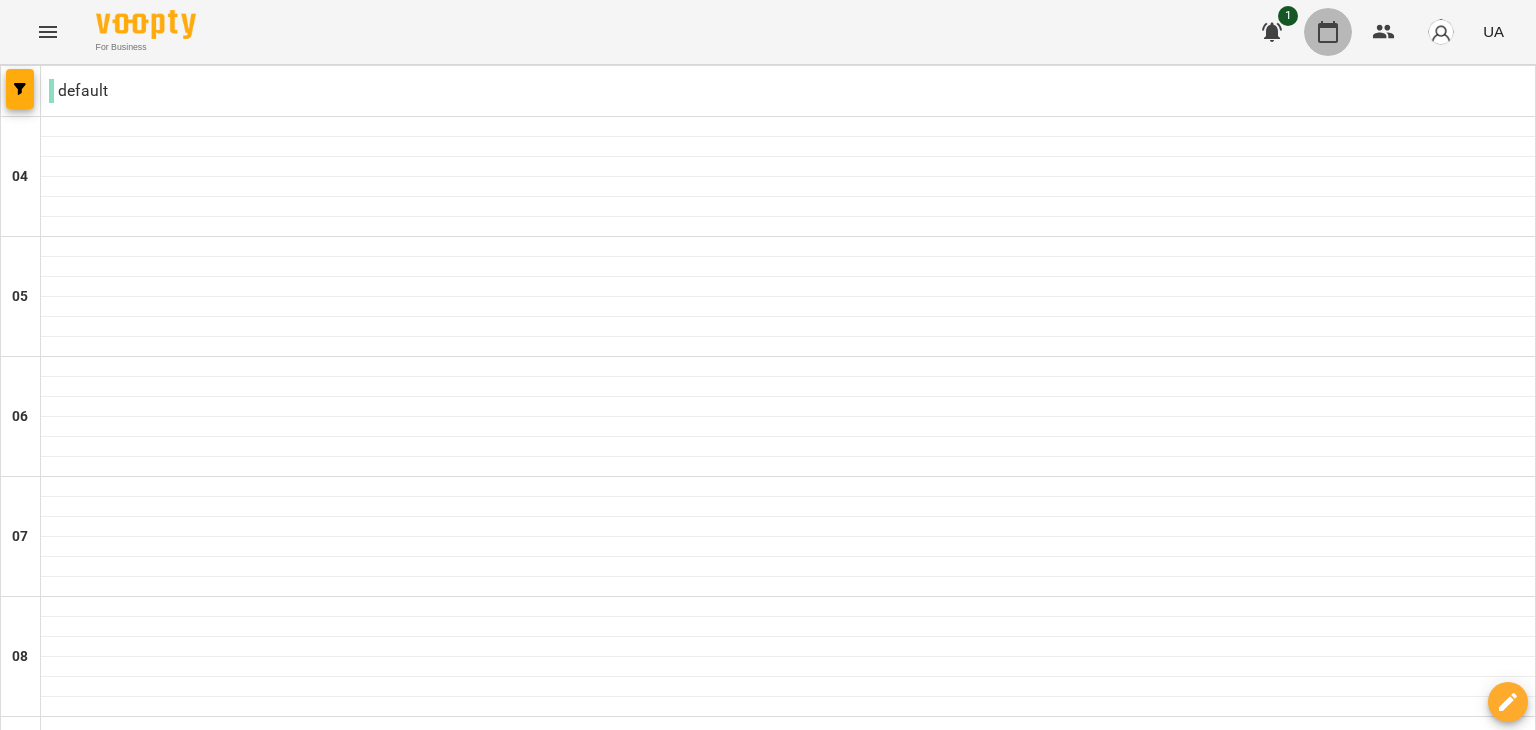click 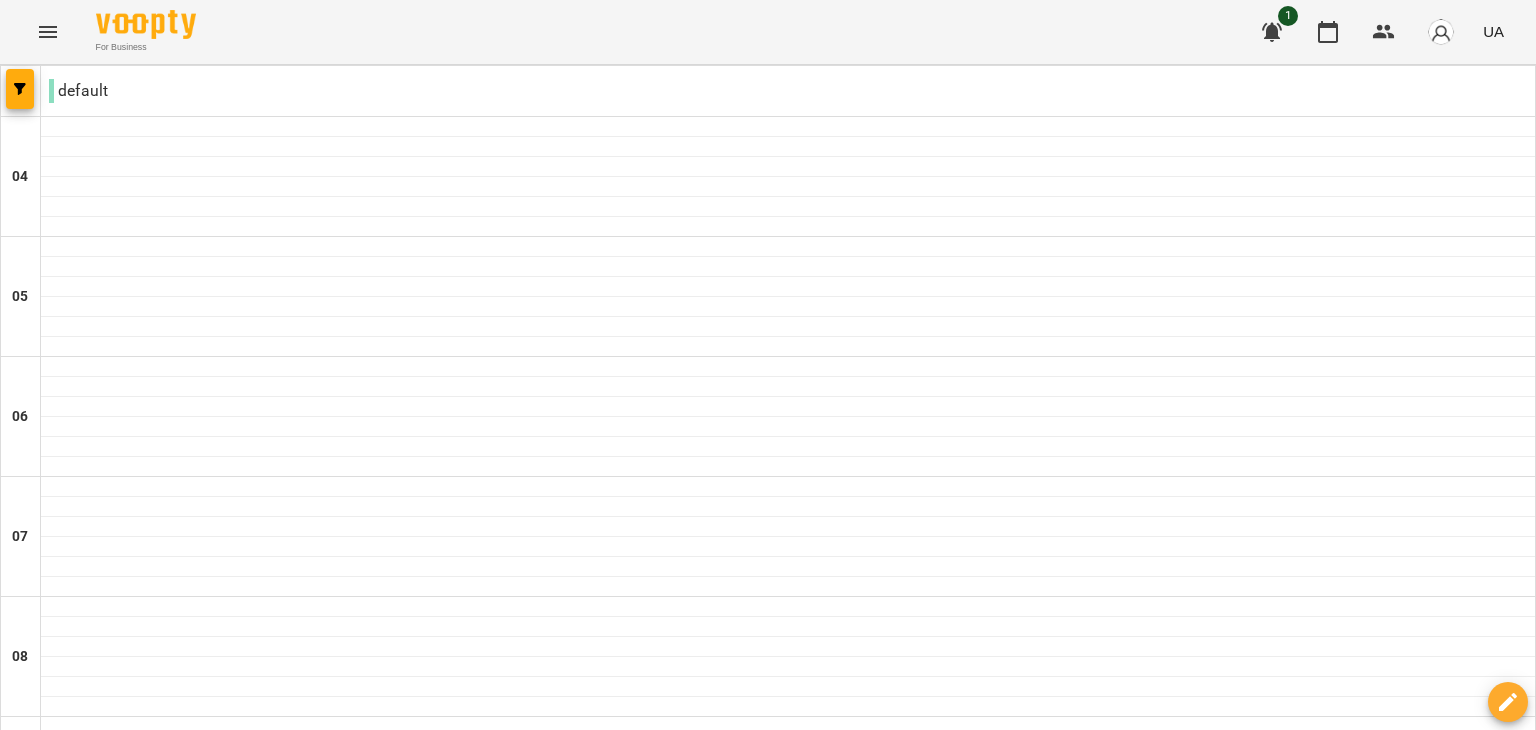 click on "24 черв" at bounding box center [41, 2442] 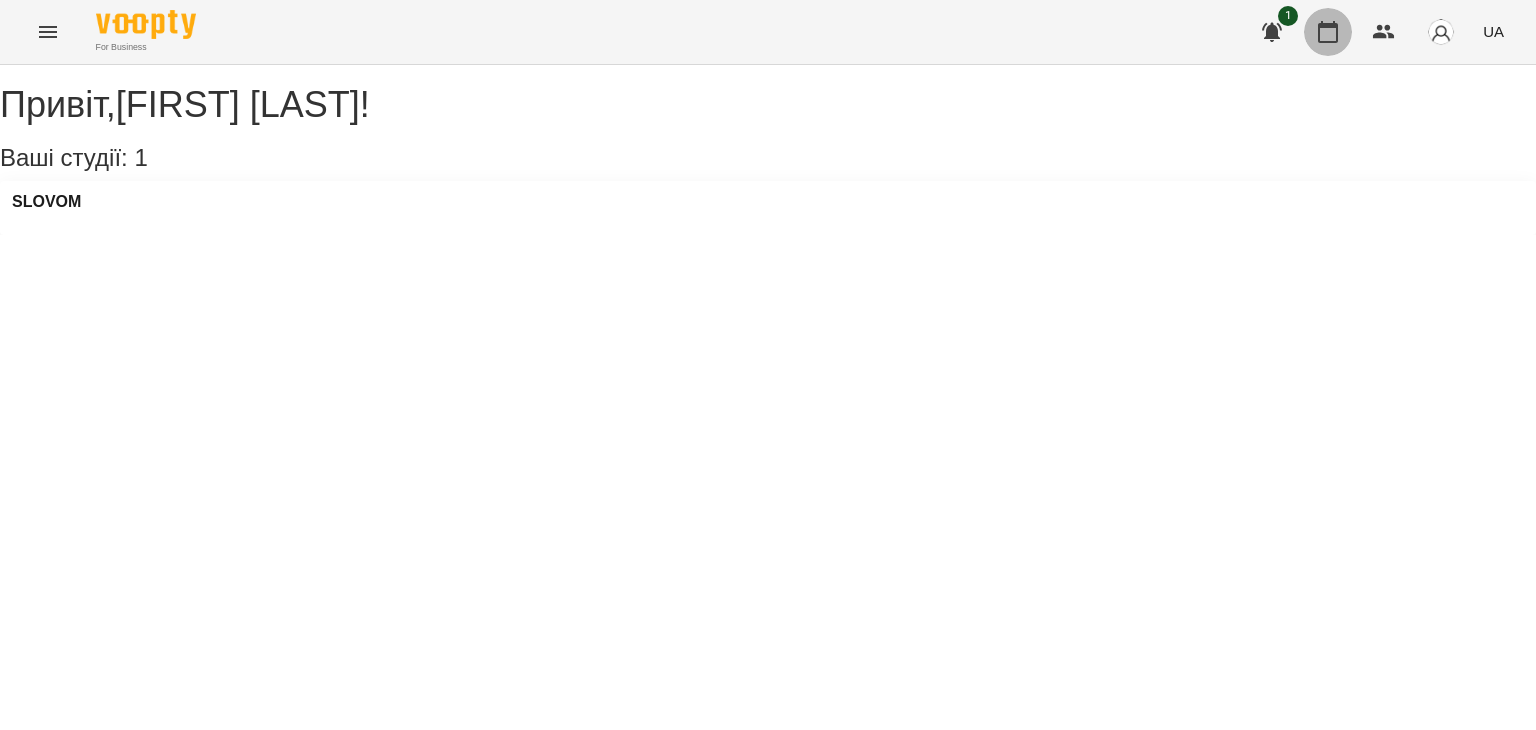 click 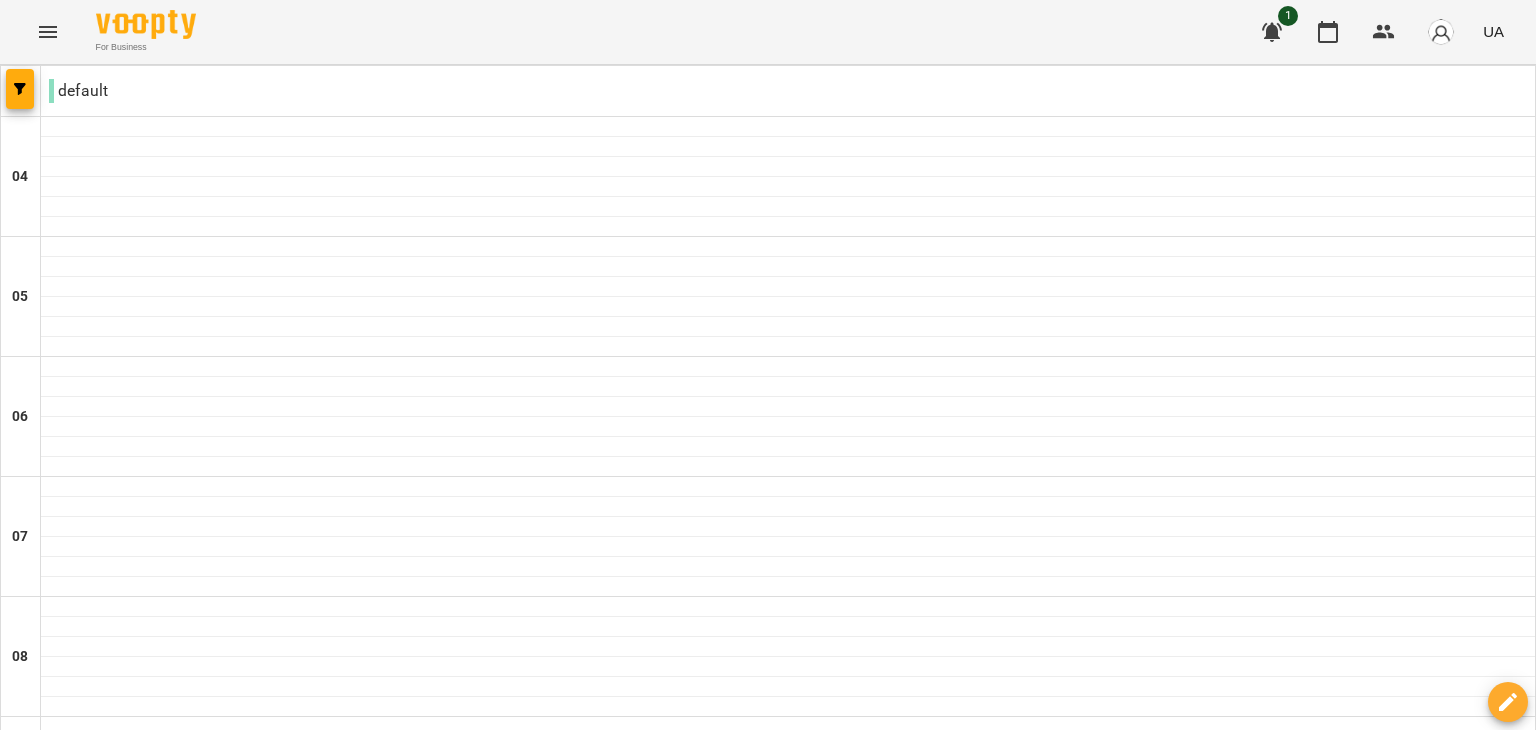 click at bounding box center (867, 2488) 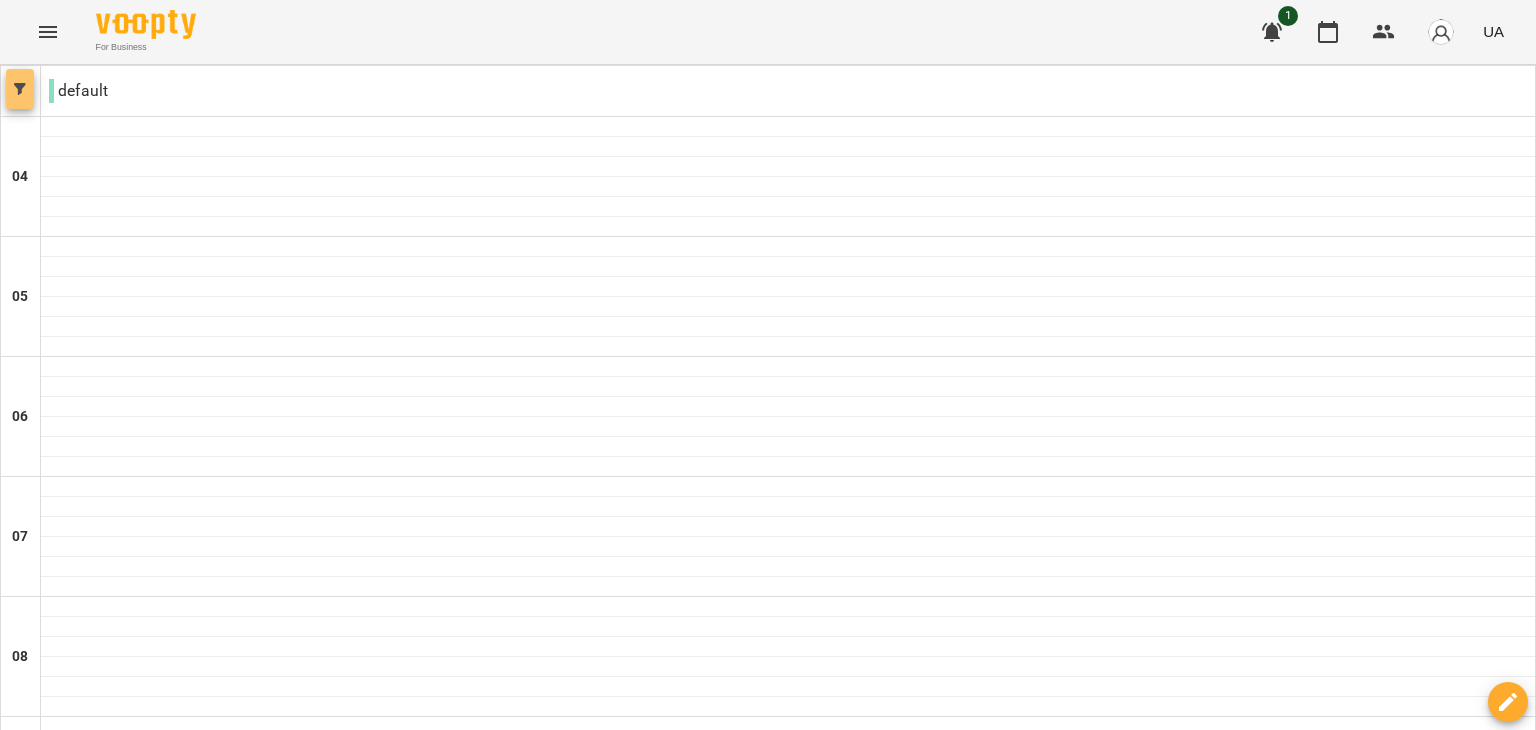 click at bounding box center [20, 89] 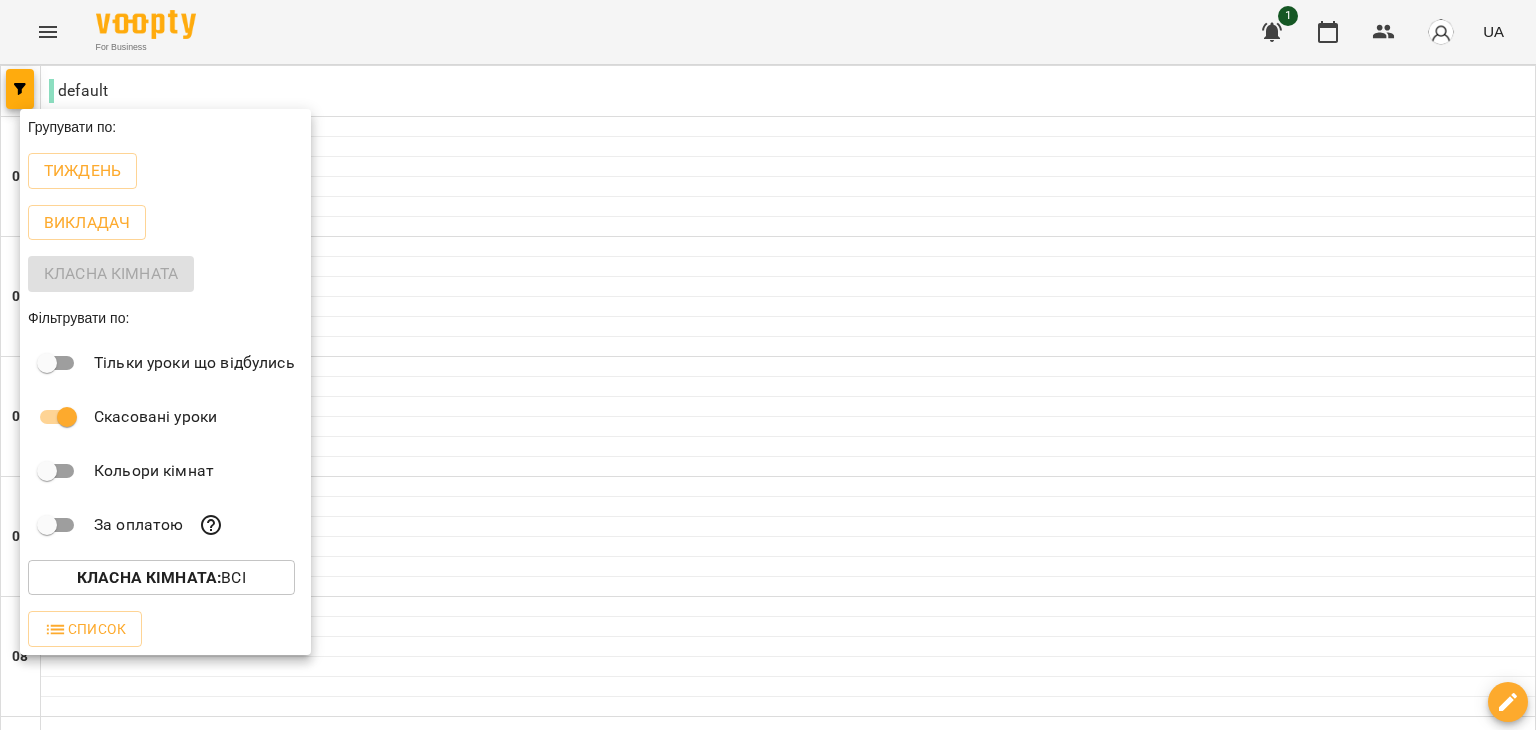 click at bounding box center [768, 365] 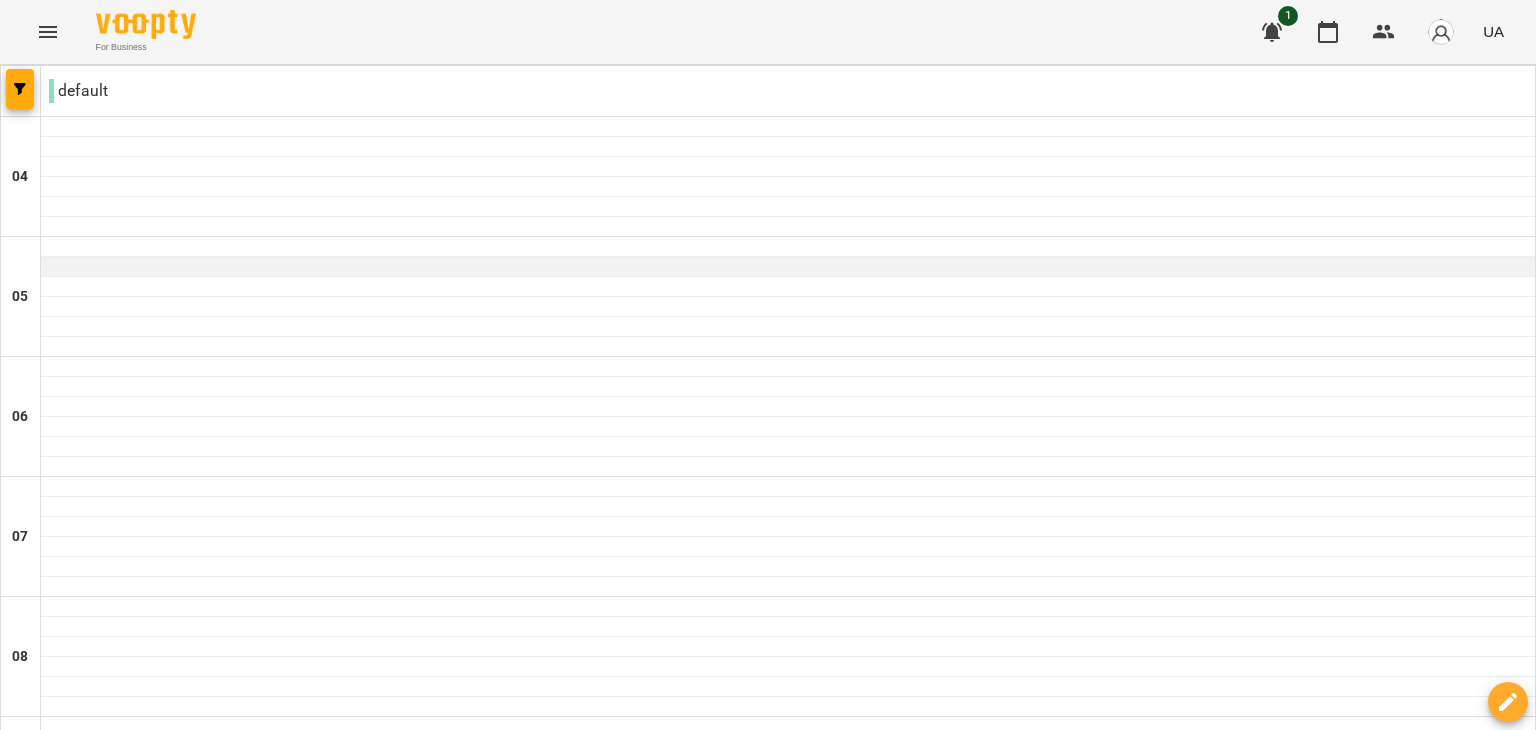 click at bounding box center [788, 267] 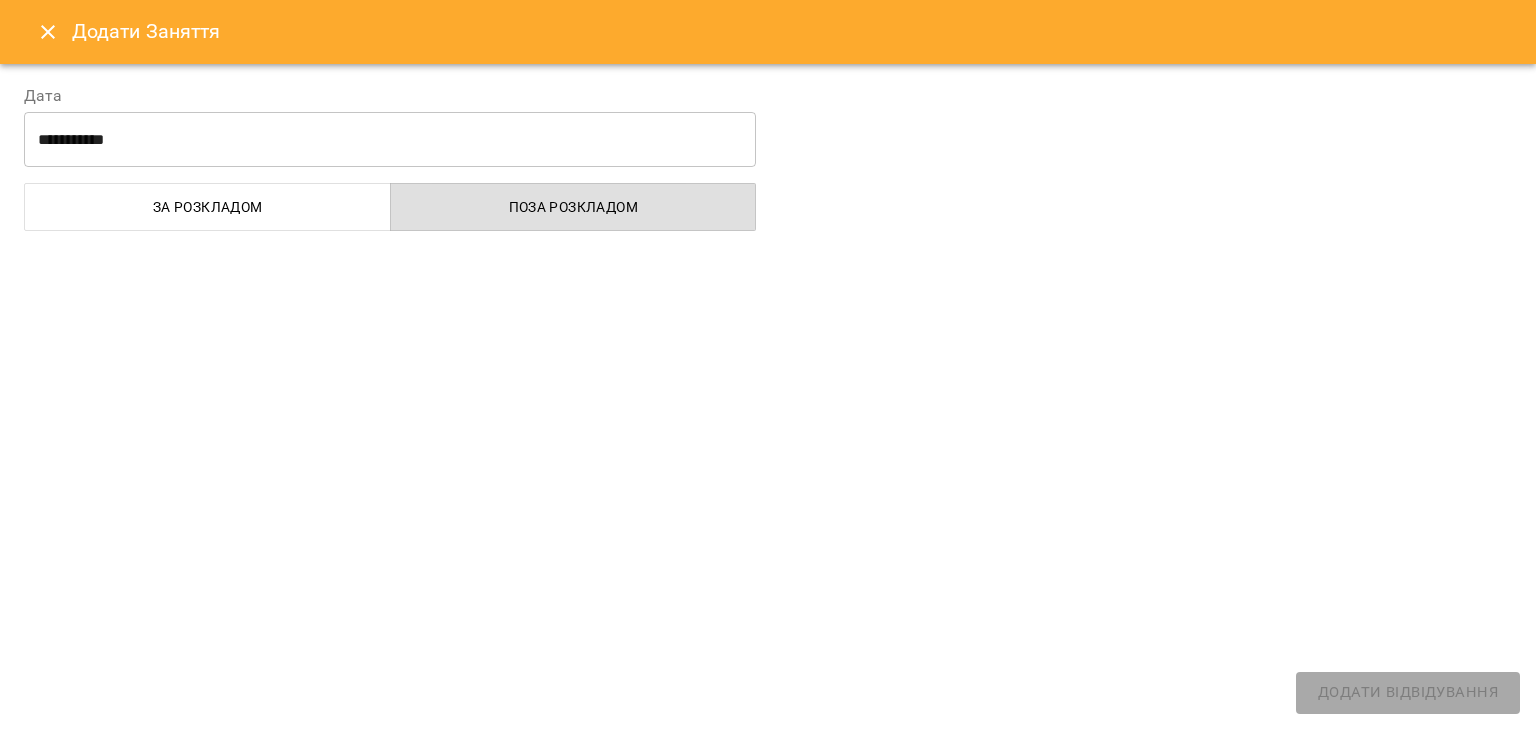 select on "**********" 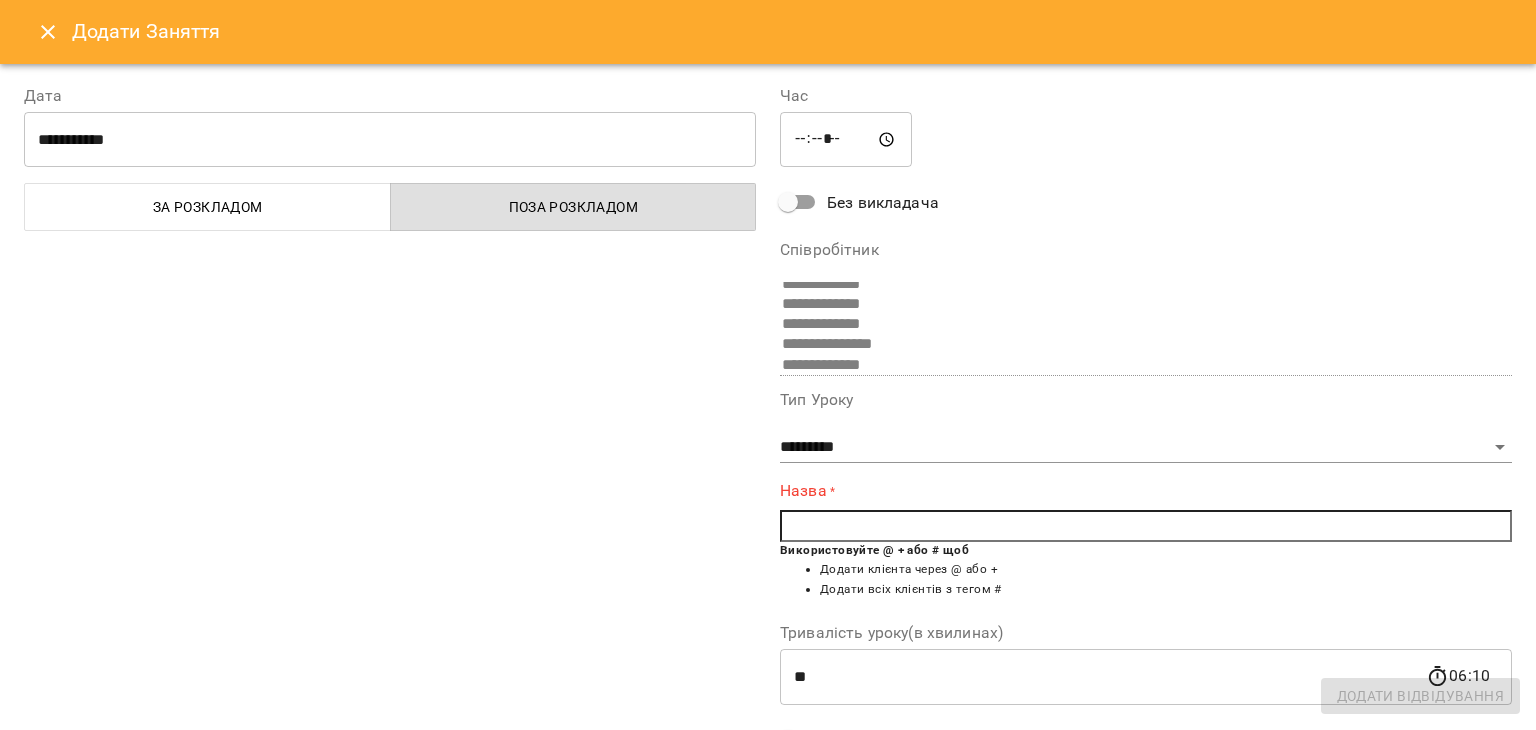 scroll, scrollTop: 100, scrollLeft: 0, axis: vertical 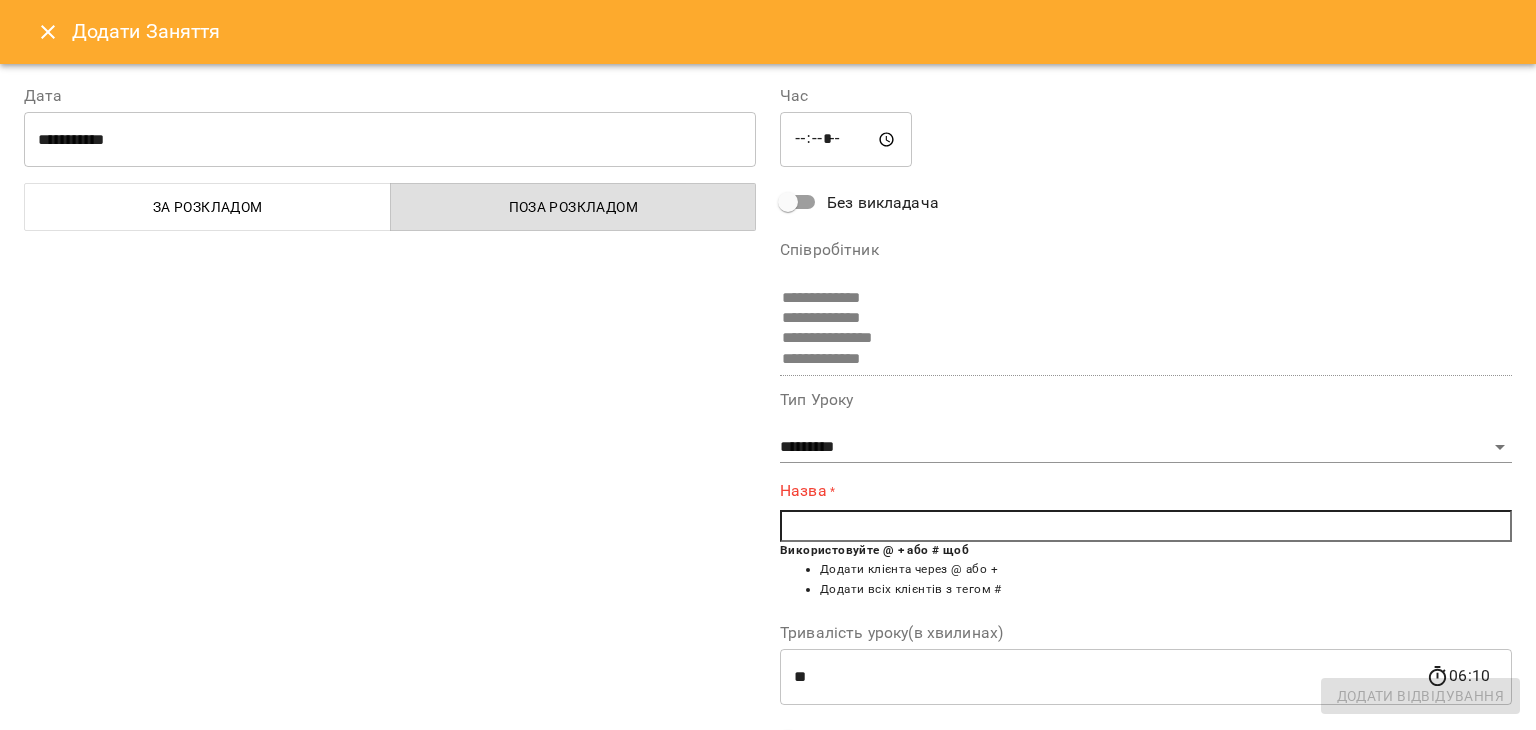 drag, startPoint x: 448, startPoint y: 465, endPoint x: 153, endPoint y: 396, distance: 302.96204 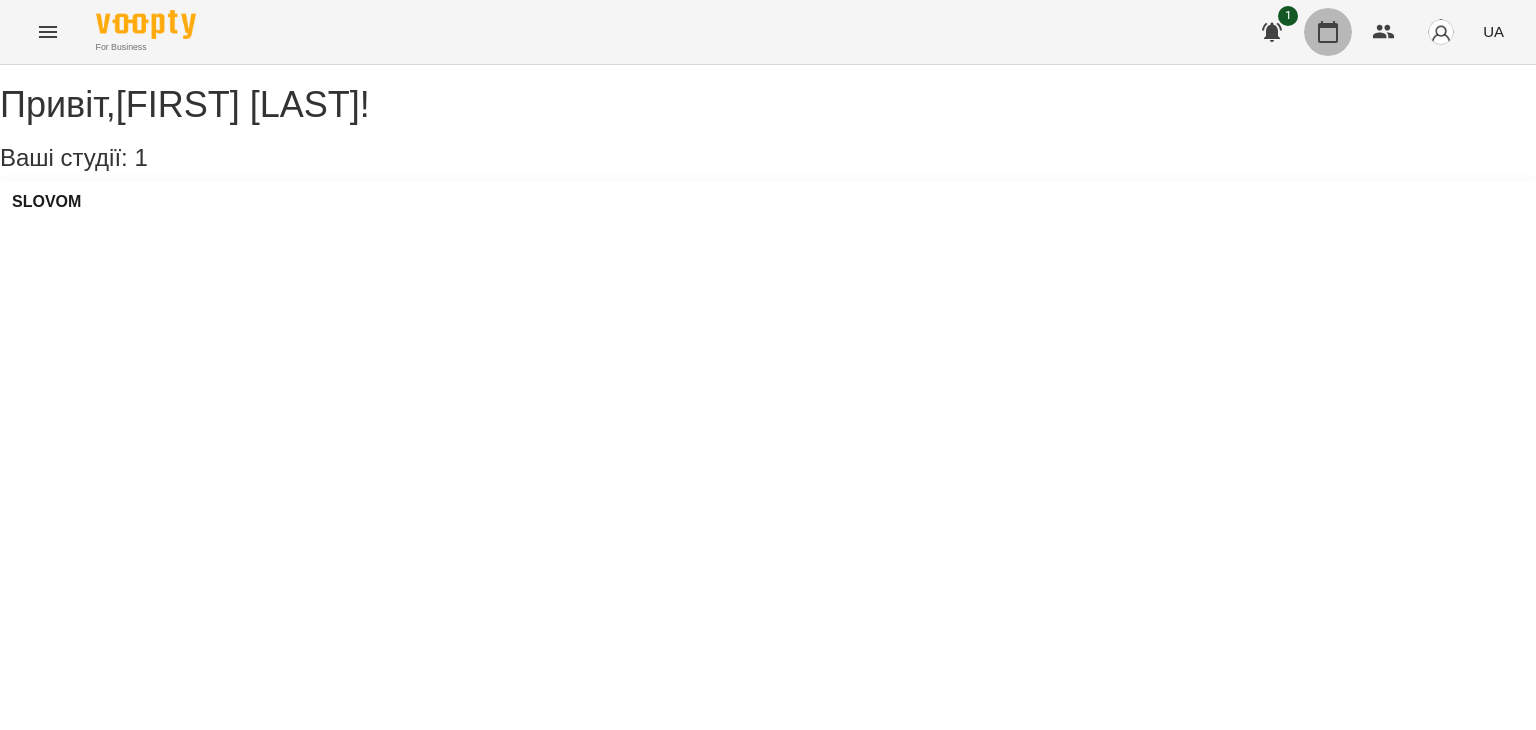 click 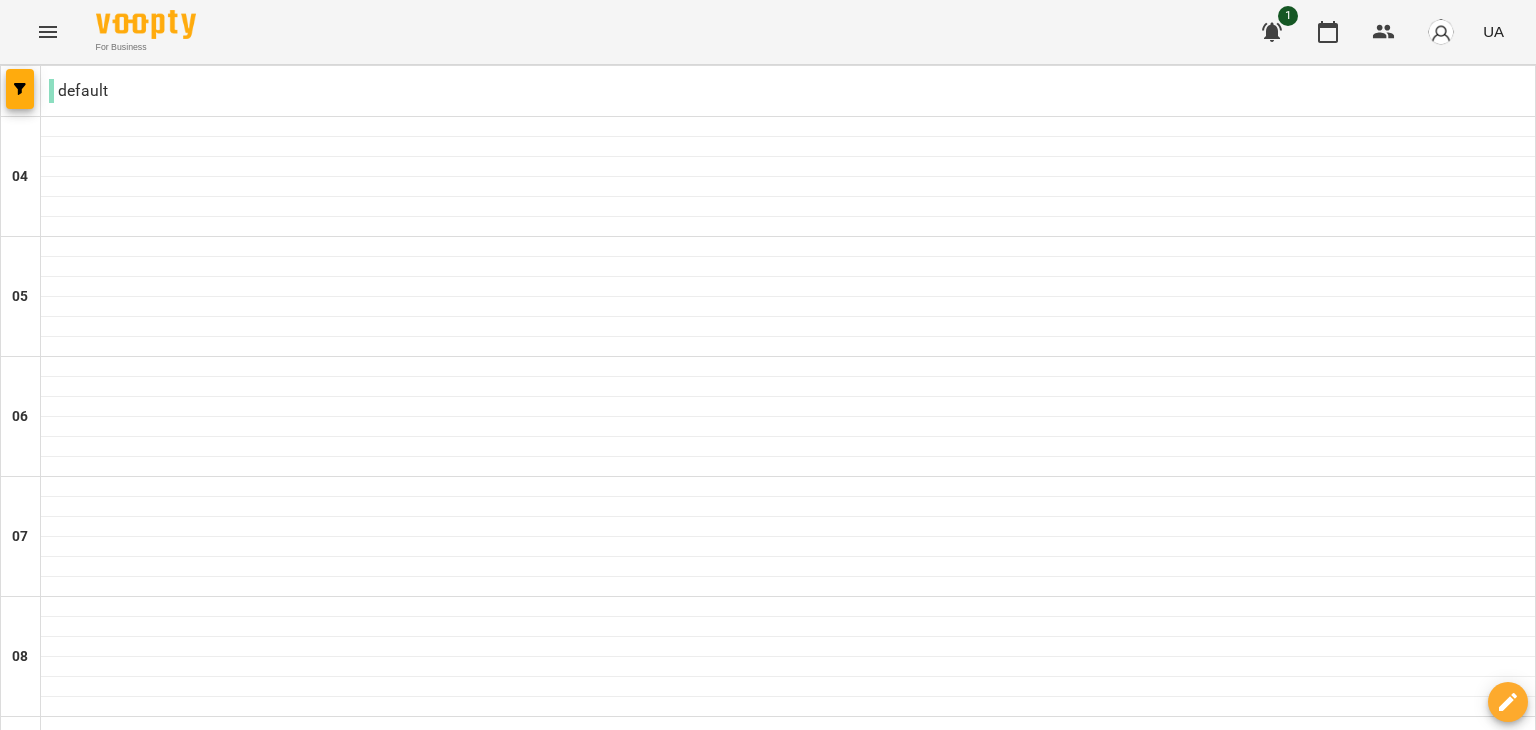 scroll, scrollTop: 1800, scrollLeft: 0, axis: vertical 